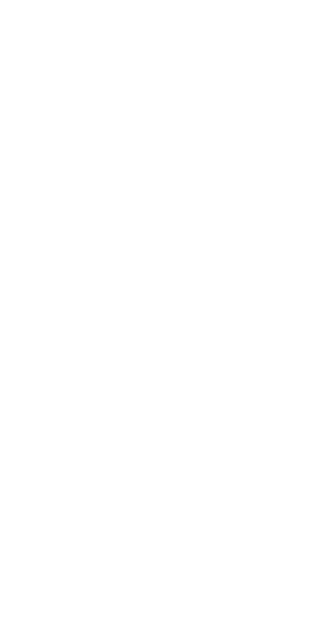 scroll, scrollTop: 0, scrollLeft: 0, axis: both 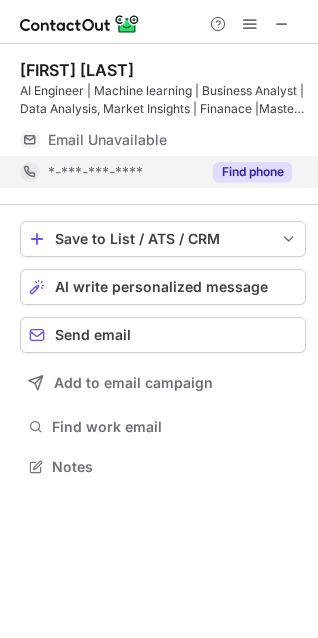 click on "Find phone" at bounding box center (252, 172) 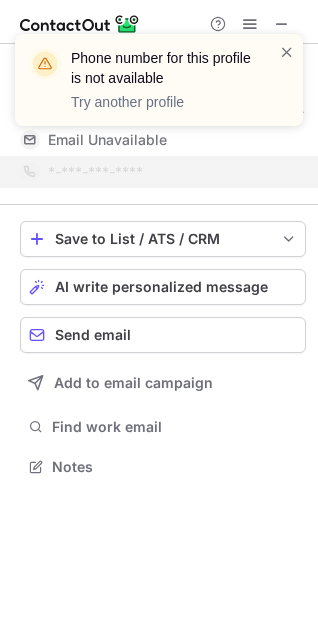 click on "Phone number for this profile is not available Try another profile" at bounding box center [159, 88] 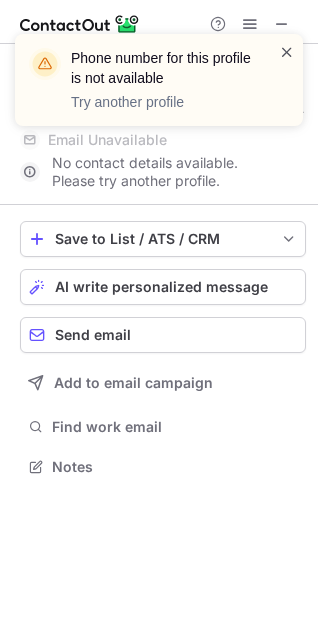 click at bounding box center [287, 52] 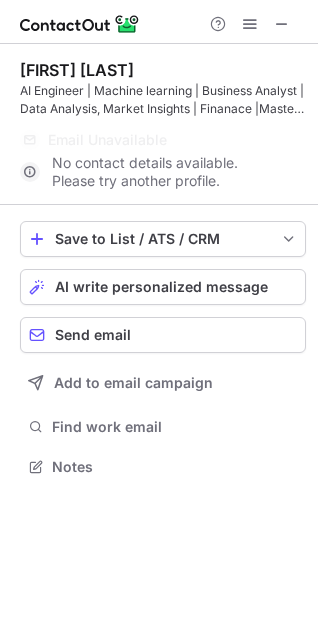click on "Phone number for this profile is not available Try another profile" at bounding box center [159, 88] 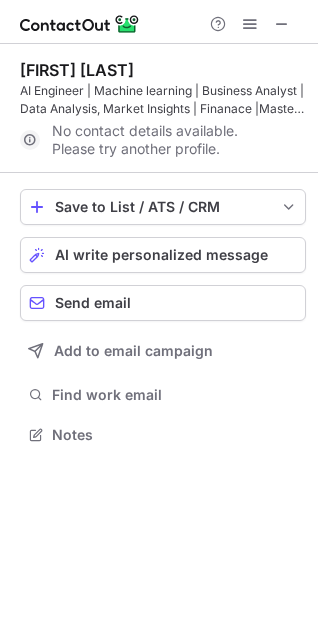 scroll, scrollTop: 420, scrollLeft: 318, axis: both 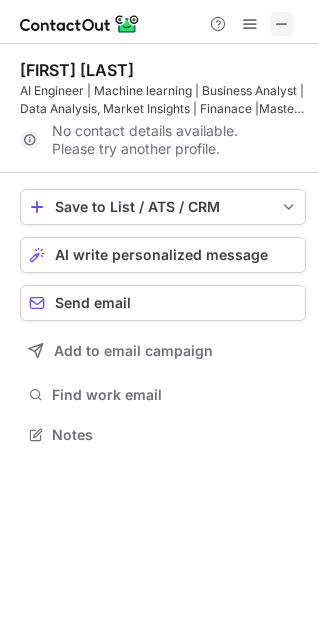click at bounding box center [282, 24] 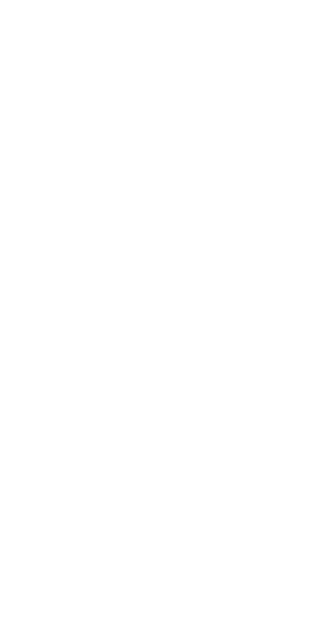 scroll, scrollTop: 0, scrollLeft: 0, axis: both 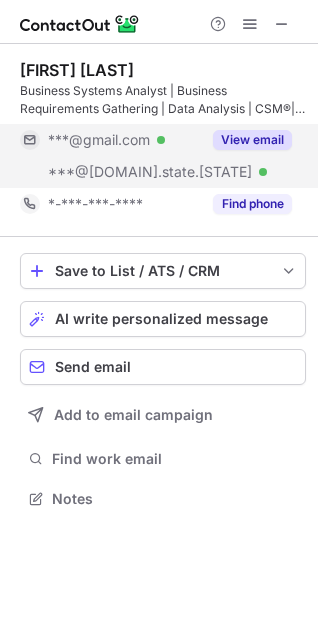 click on "View email" at bounding box center [252, 140] 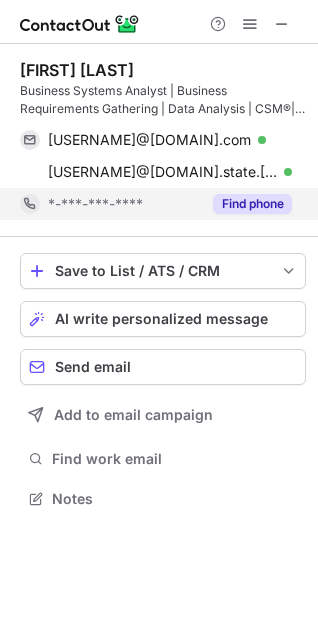 click on "Find phone" at bounding box center [252, 204] 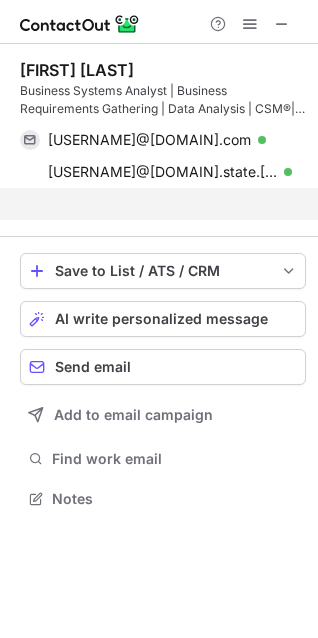 scroll, scrollTop: 452, scrollLeft: 318, axis: both 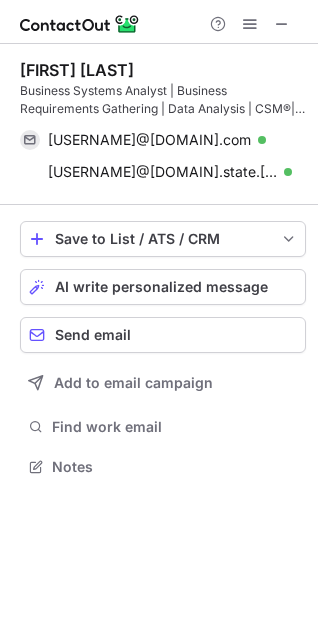 click at bounding box center [159, 22] 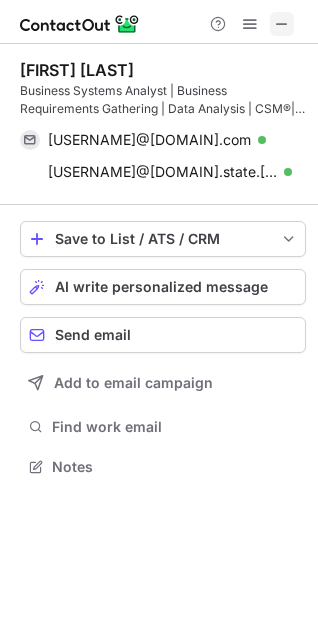 click at bounding box center (282, 24) 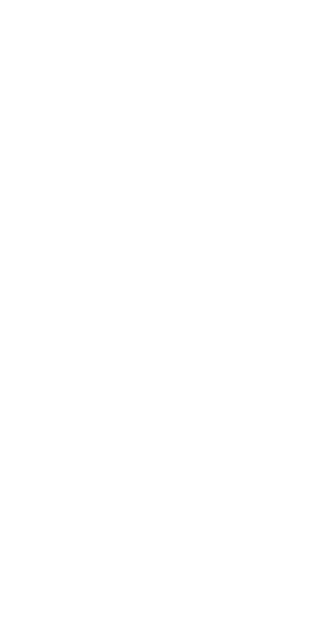 scroll, scrollTop: 0, scrollLeft: 0, axis: both 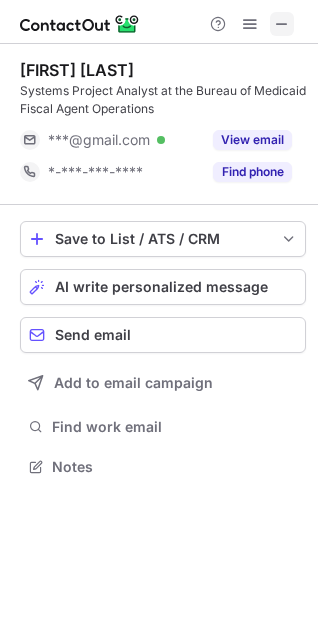 click at bounding box center (282, 24) 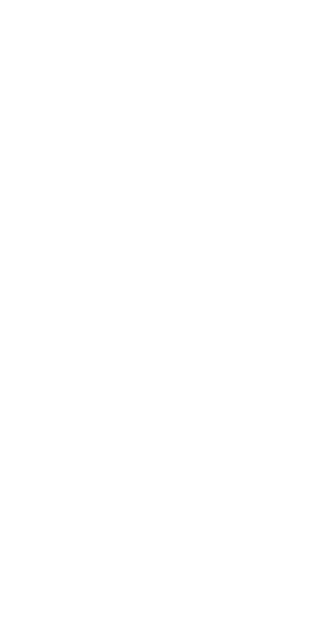 scroll, scrollTop: 0, scrollLeft: 0, axis: both 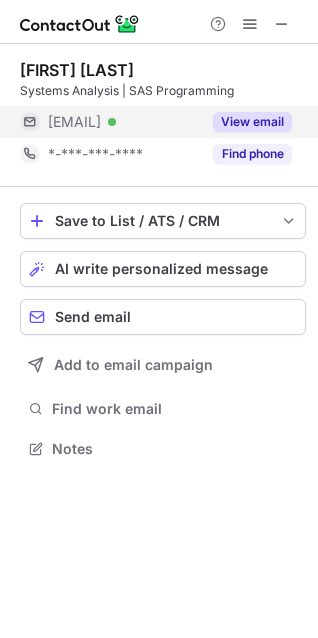 click on "View email" at bounding box center (252, 122) 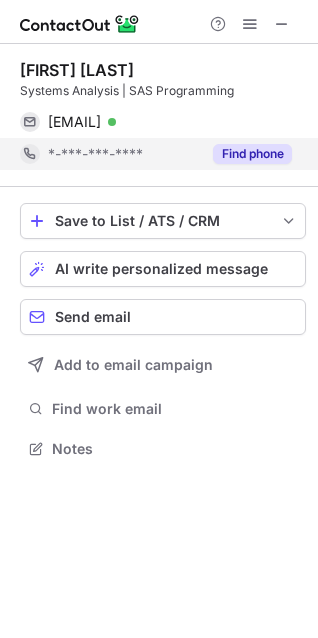 click on "Find phone" at bounding box center [252, 154] 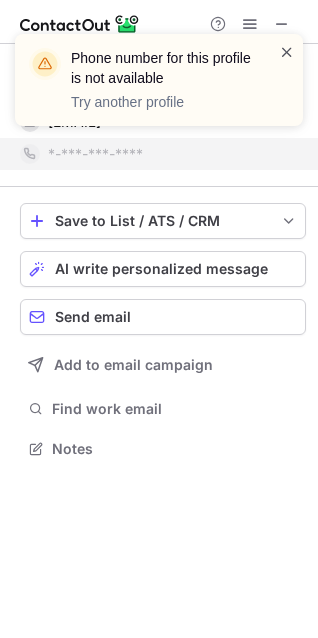 click at bounding box center (287, 52) 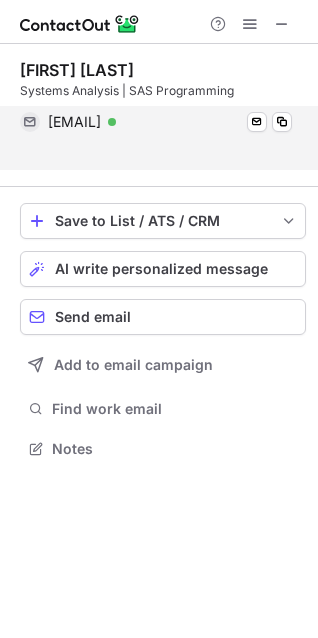 scroll, scrollTop: 403, scrollLeft: 318, axis: both 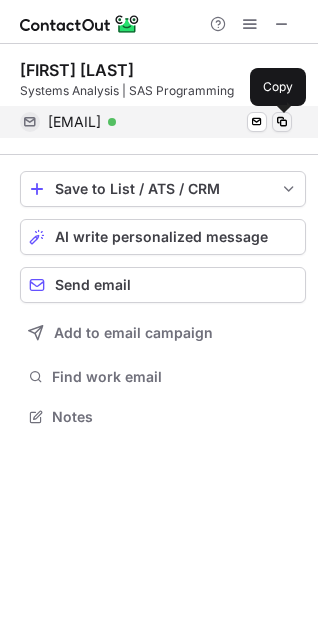 click at bounding box center [282, 122] 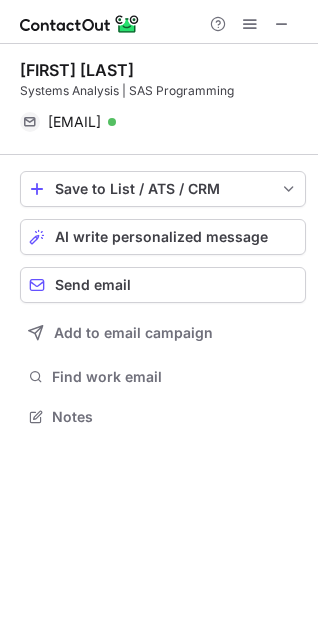 type 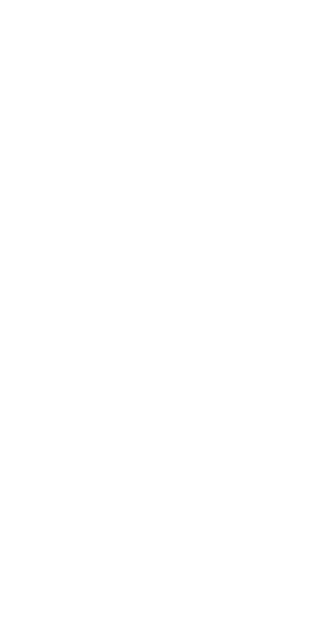 scroll, scrollTop: 0, scrollLeft: 0, axis: both 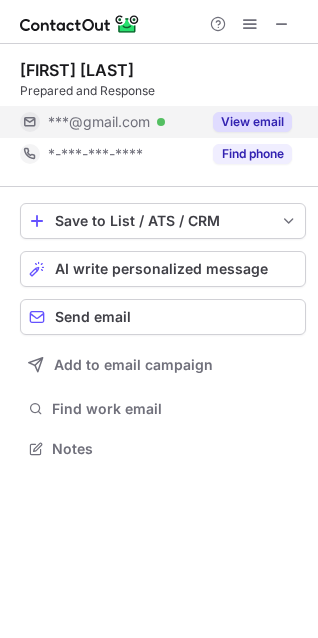 click on "View email" at bounding box center [252, 122] 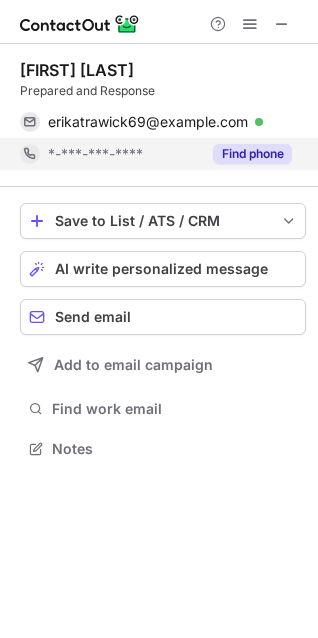 click on "Find phone" at bounding box center (252, 154) 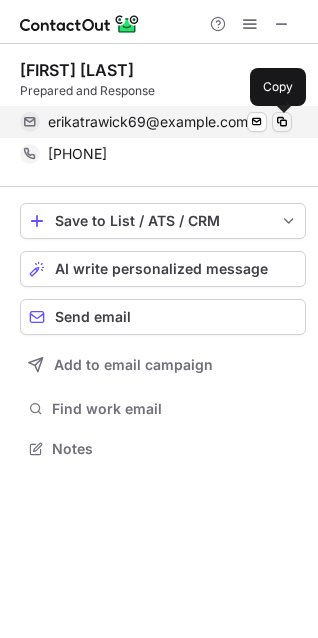 click at bounding box center [282, 122] 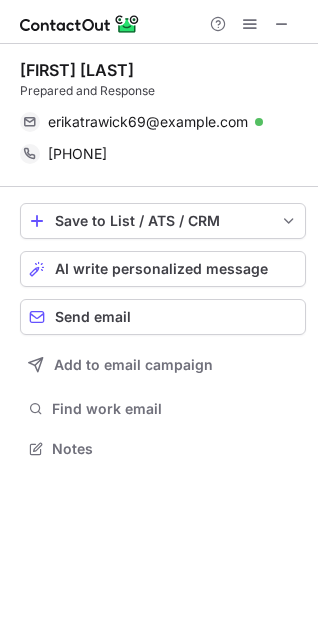 type 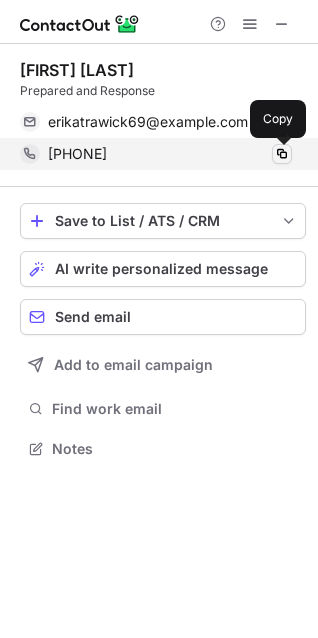 click at bounding box center [282, 154] 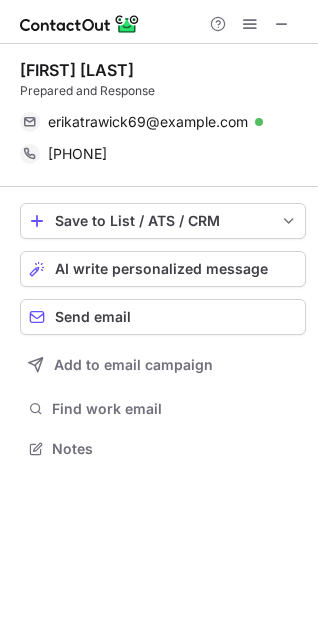 type 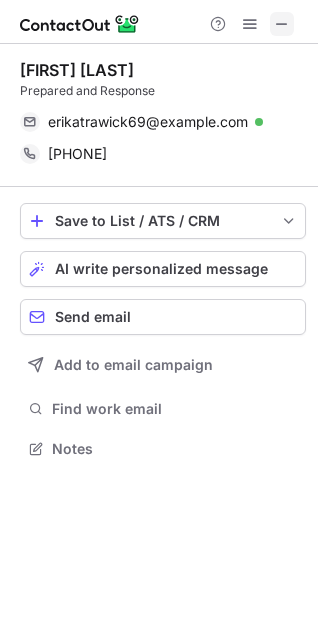 click at bounding box center [282, 24] 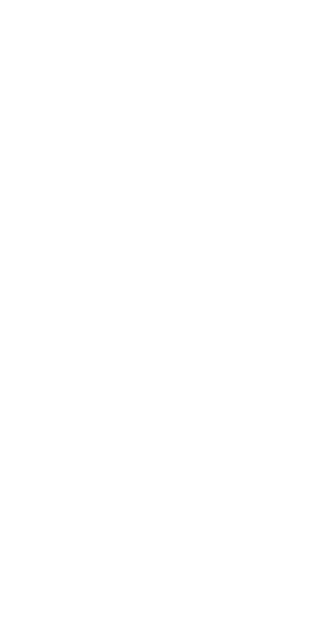 scroll, scrollTop: 0, scrollLeft: 0, axis: both 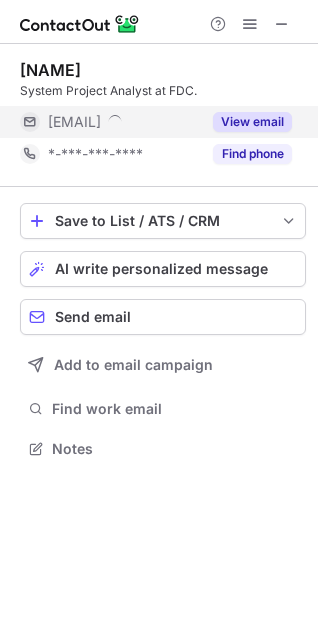click on "View email" at bounding box center [252, 122] 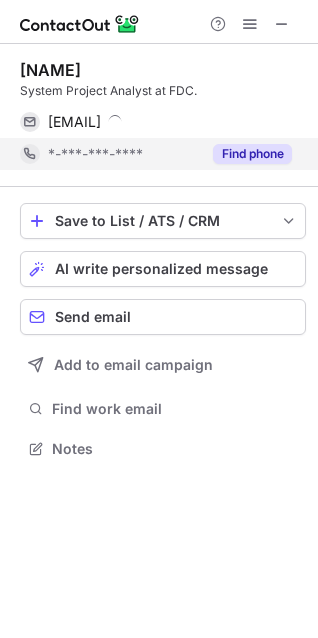 click on "Find phone" at bounding box center [252, 154] 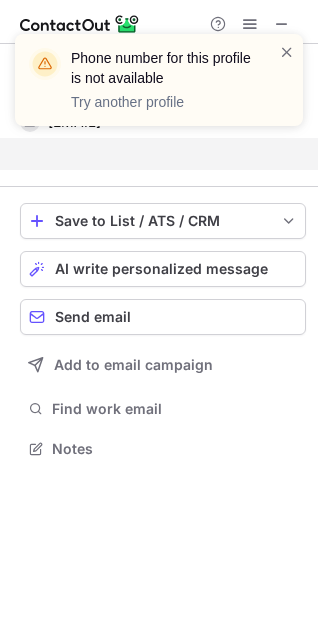 scroll, scrollTop: 403, scrollLeft: 318, axis: both 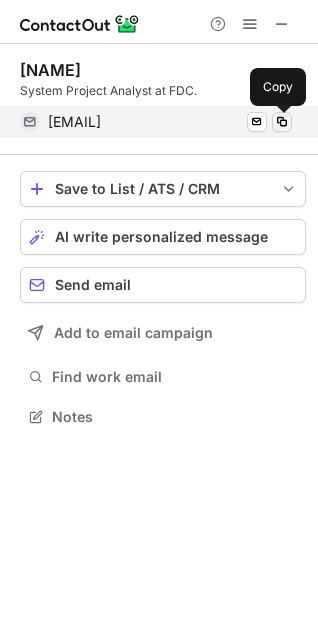 click at bounding box center [282, 122] 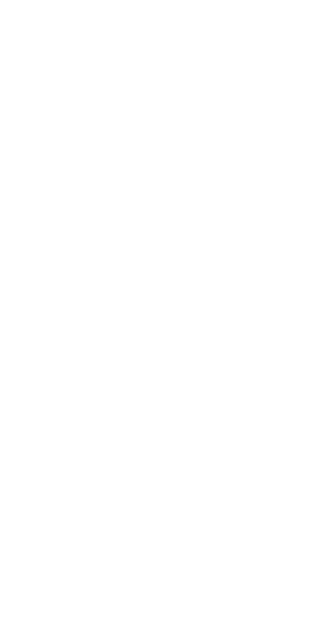 scroll, scrollTop: 0, scrollLeft: 0, axis: both 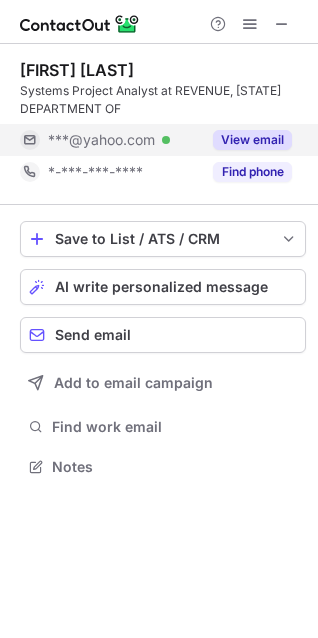 click on "View email" at bounding box center (252, 140) 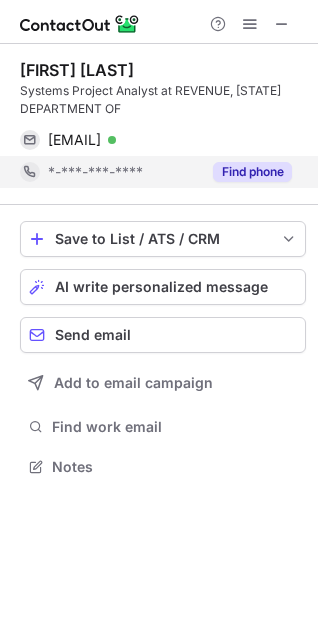 click on "Find phone" at bounding box center (252, 172) 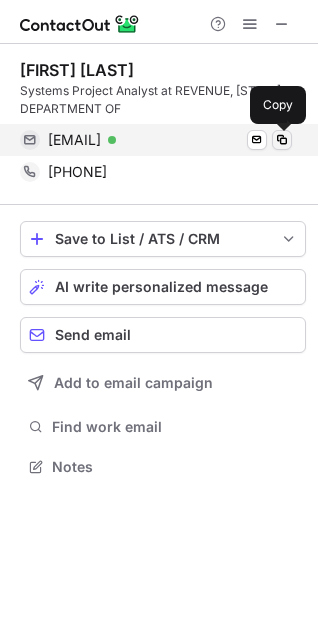 click at bounding box center (282, 140) 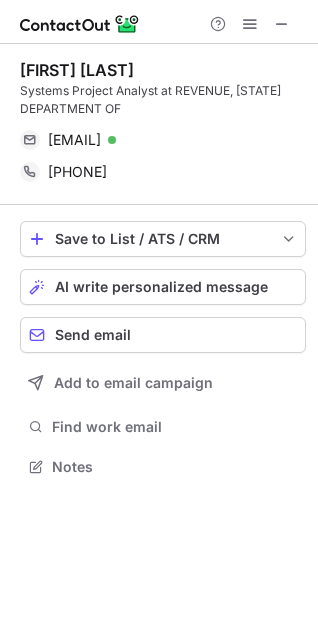 type 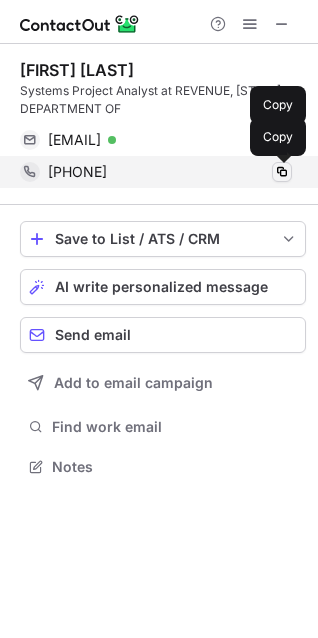 click at bounding box center (282, 172) 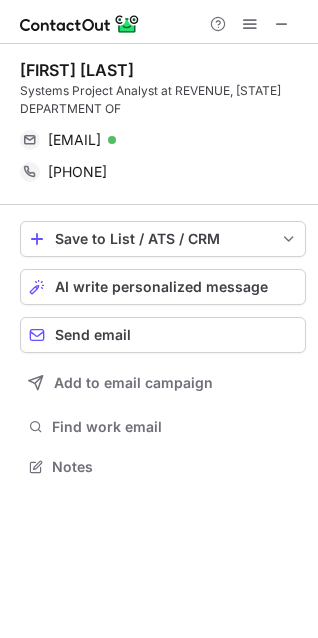 type 